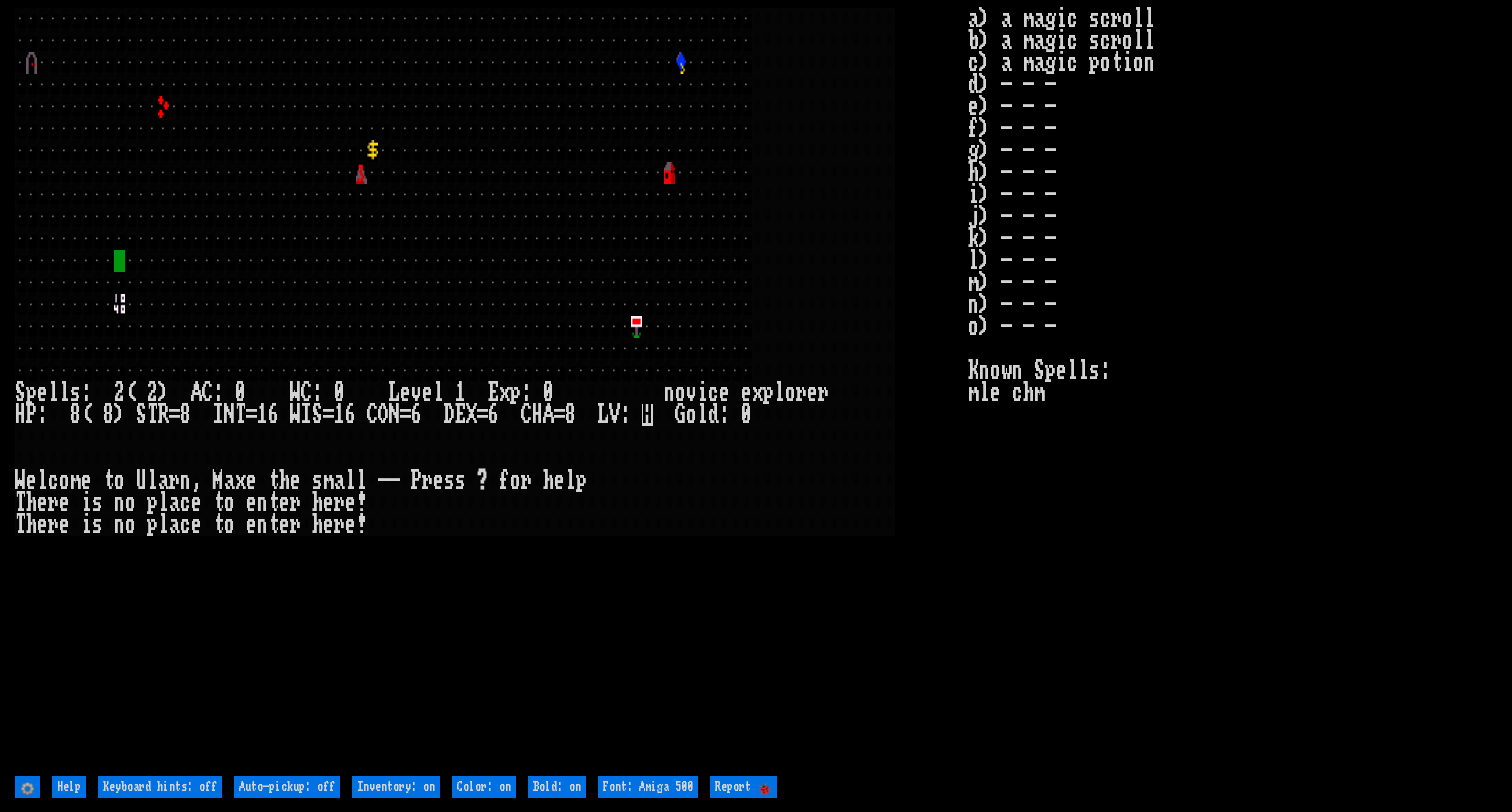 scroll, scrollTop: 0, scrollLeft: 0, axis: both 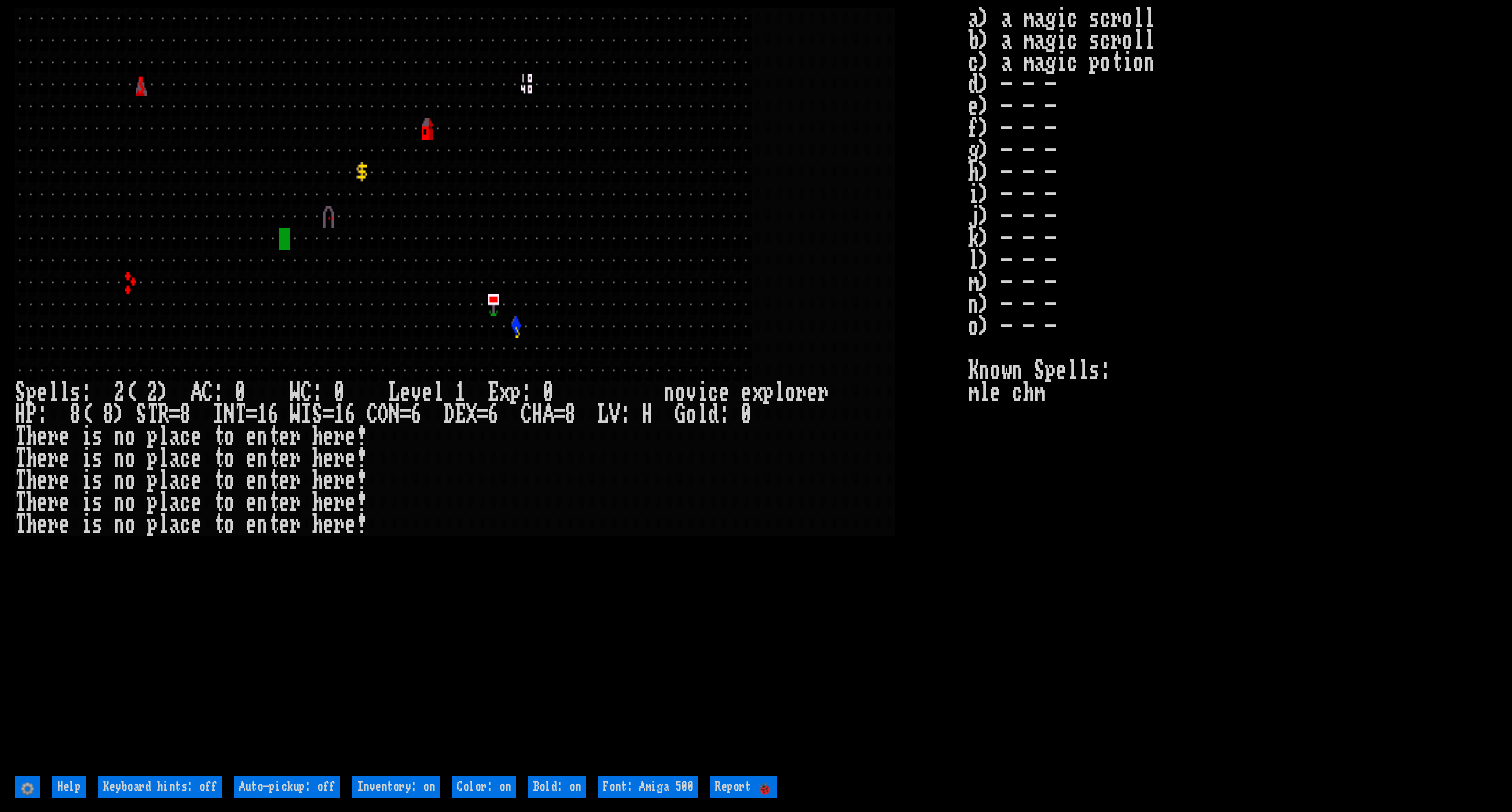 click at bounding box center [491, 389] 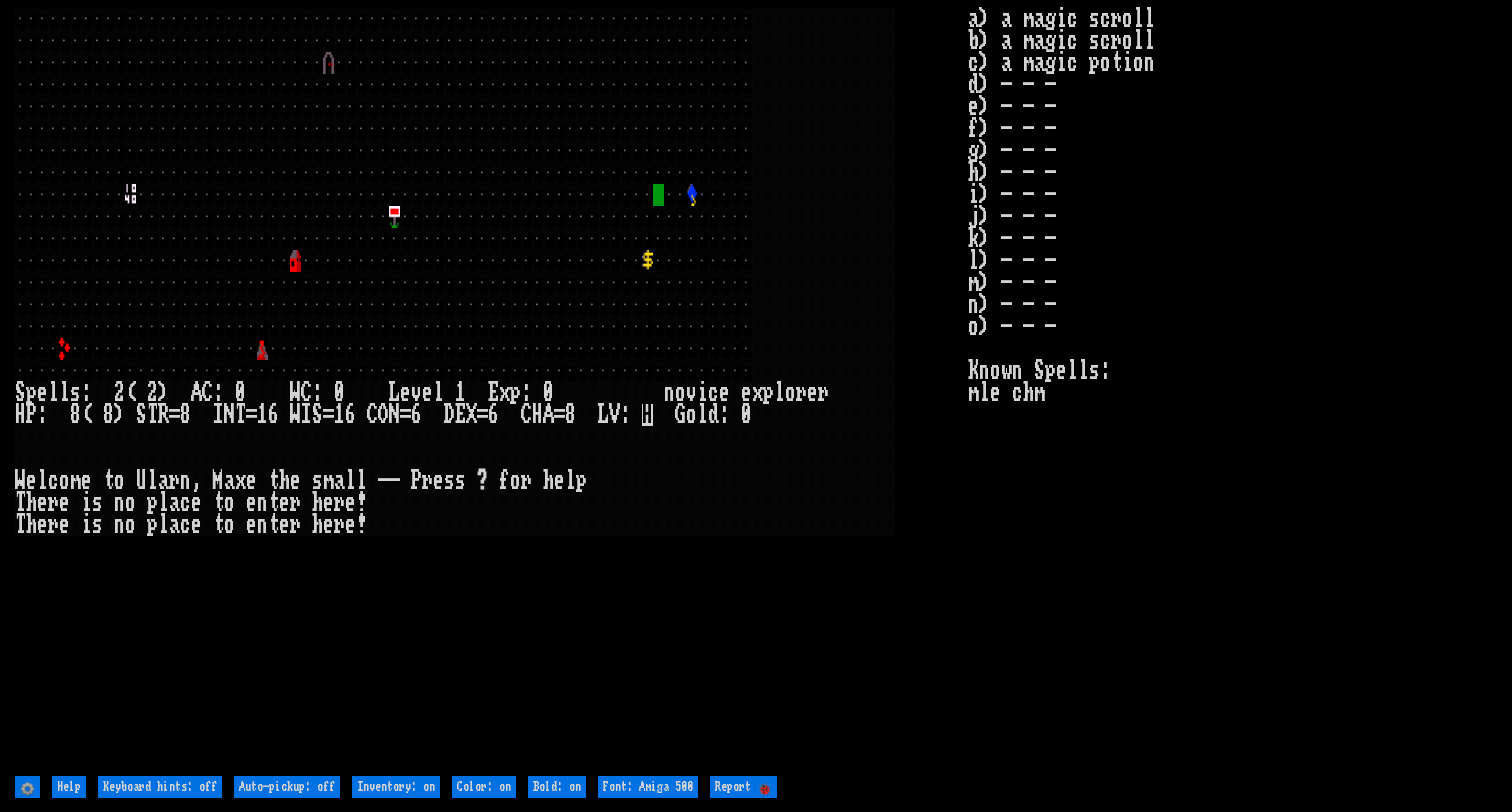 scroll, scrollTop: 0, scrollLeft: 0, axis: both 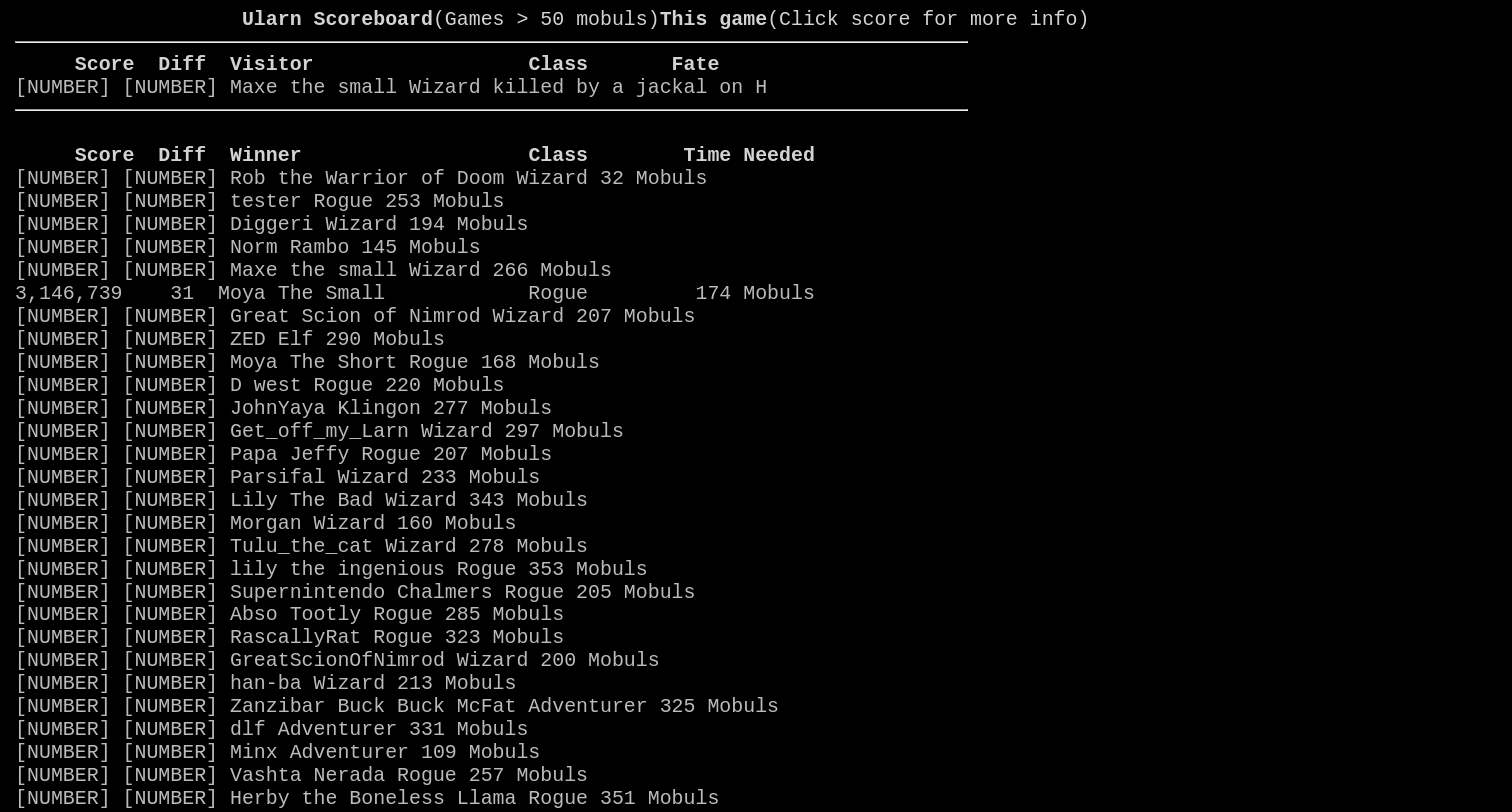 drag, startPoint x: 848, startPoint y: 123, endPoint x: 913, endPoint y: 183, distance: 88.45903 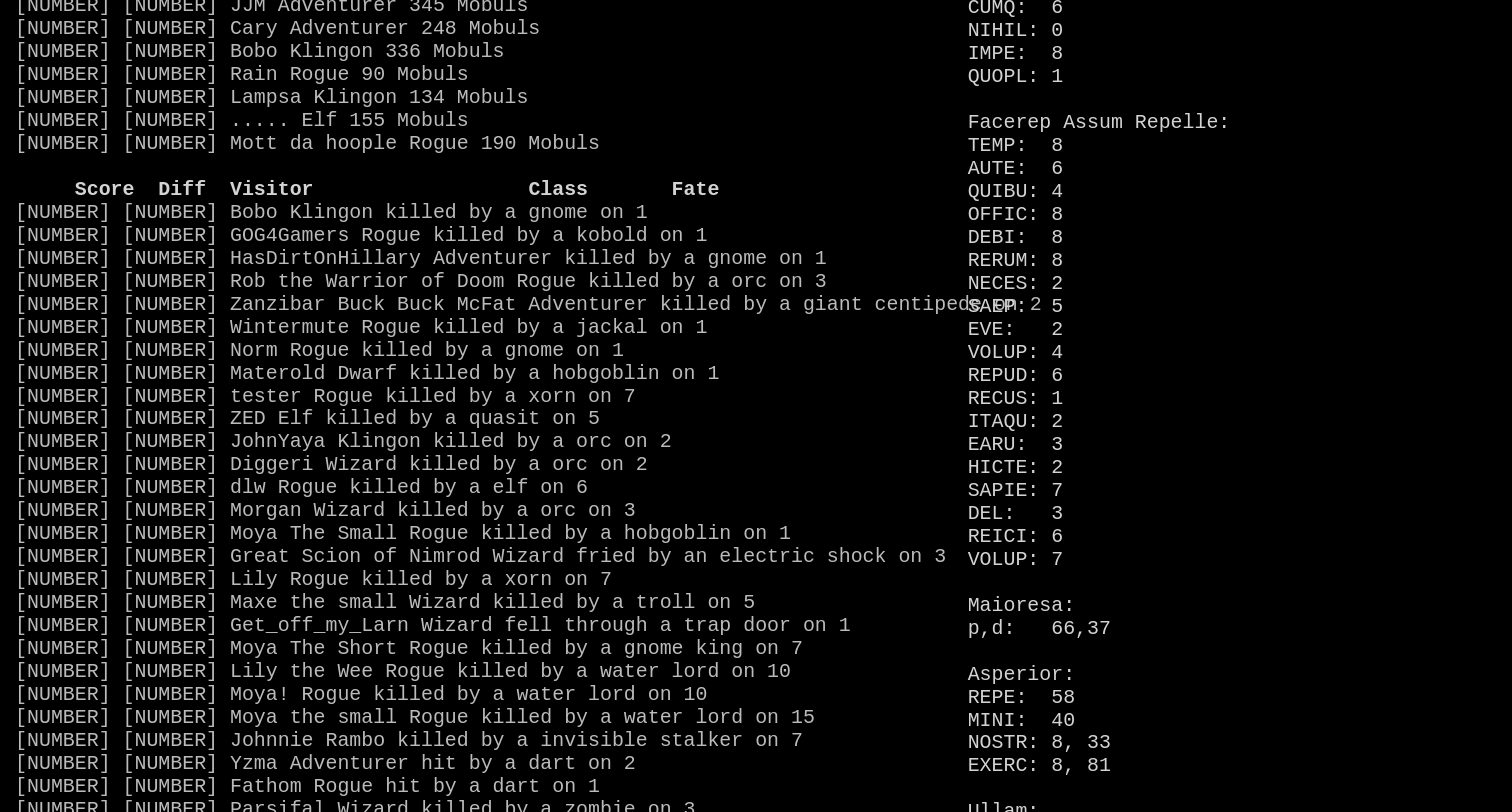 scroll, scrollTop: 1668, scrollLeft: 0, axis: vertical 